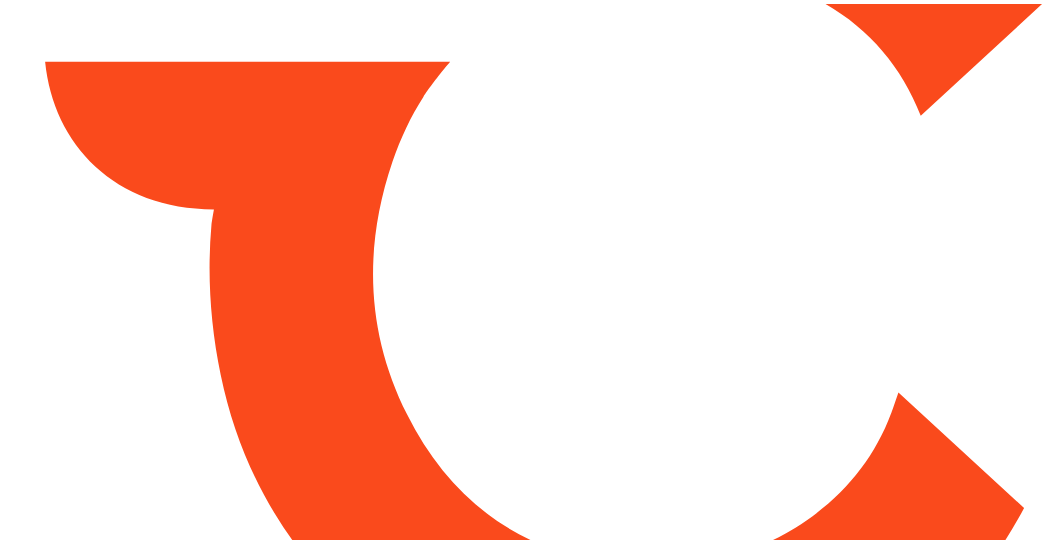 scroll, scrollTop: 0, scrollLeft: 0, axis: both 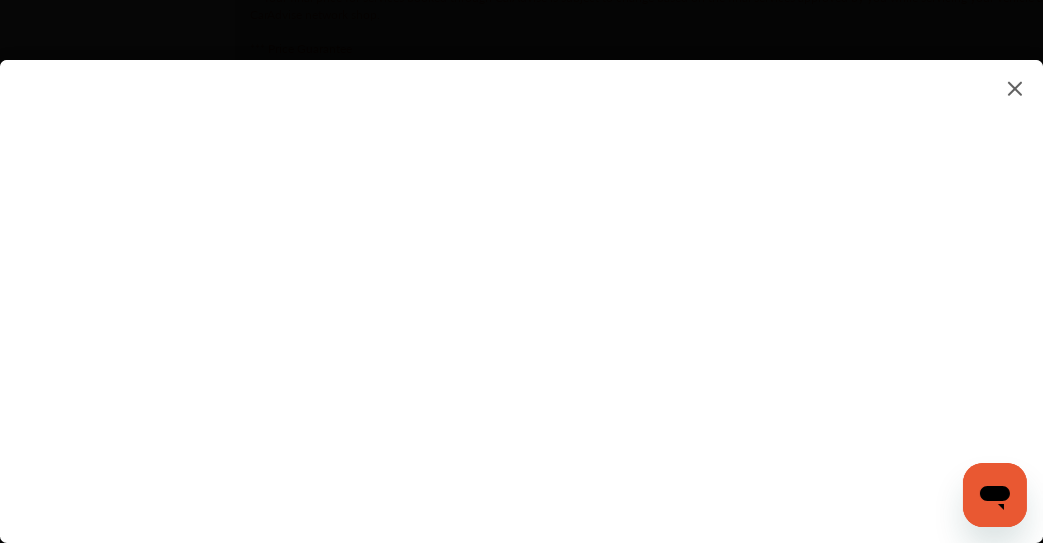 click at bounding box center [521, 281] 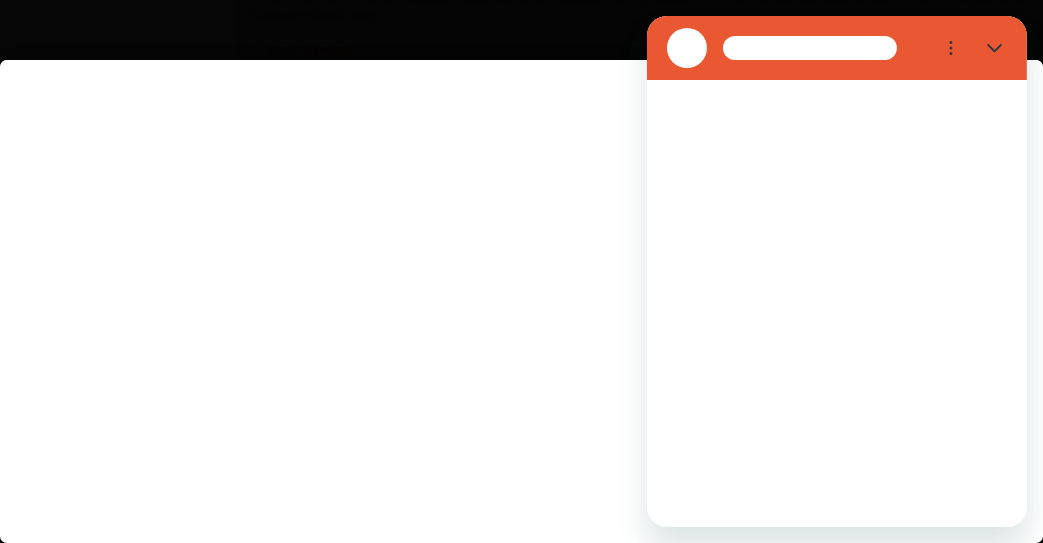 scroll, scrollTop: 0, scrollLeft: 0, axis: both 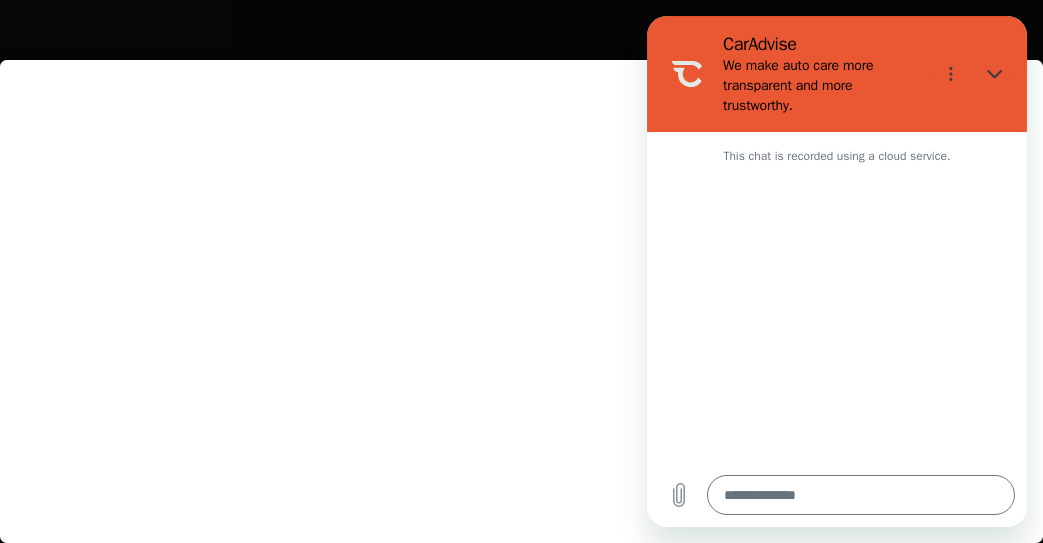 type on "*" 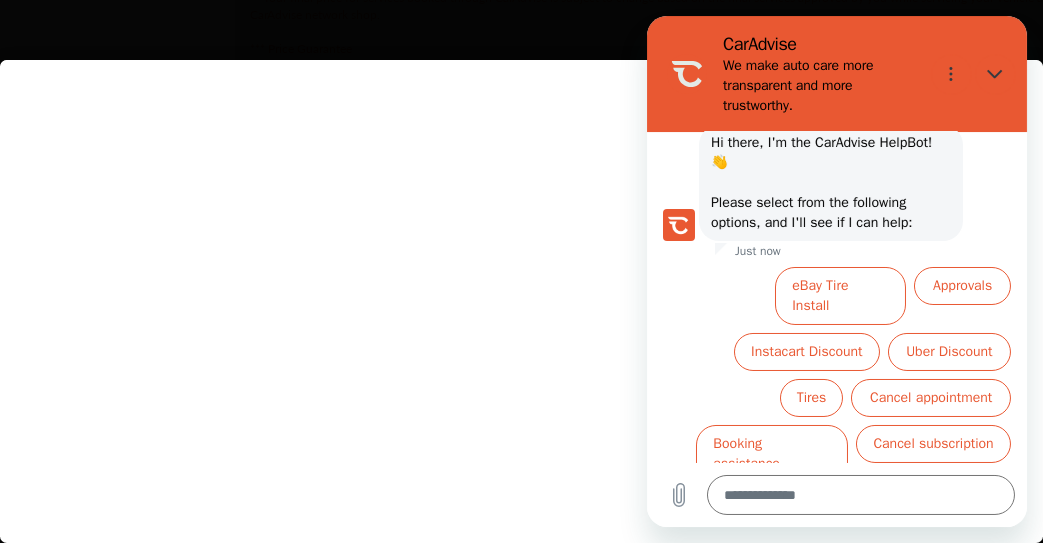 scroll, scrollTop: 137, scrollLeft: 0, axis: vertical 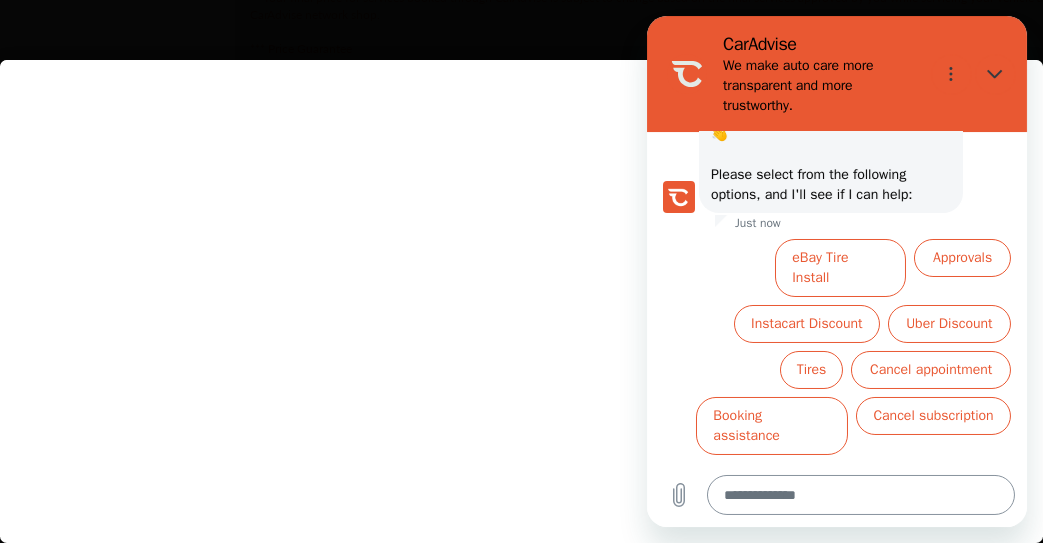 click at bounding box center [860, 495] 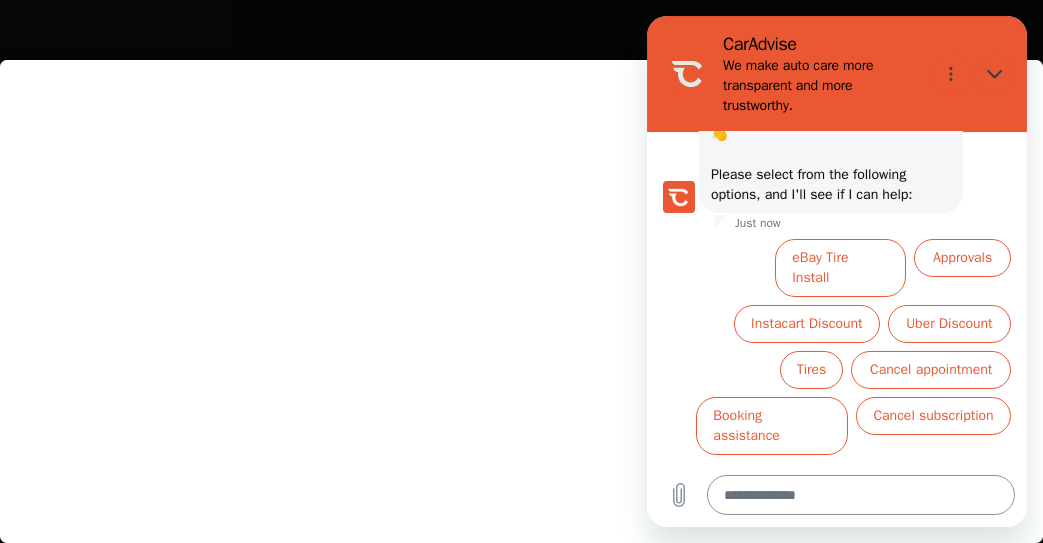 type 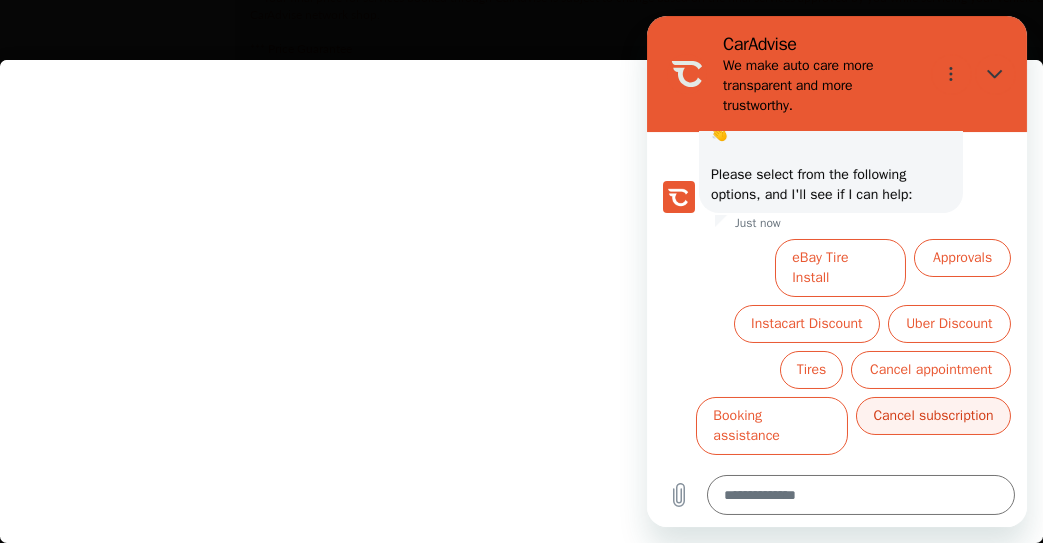 click on "Cancel subscription" at bounding box center [932, 416] 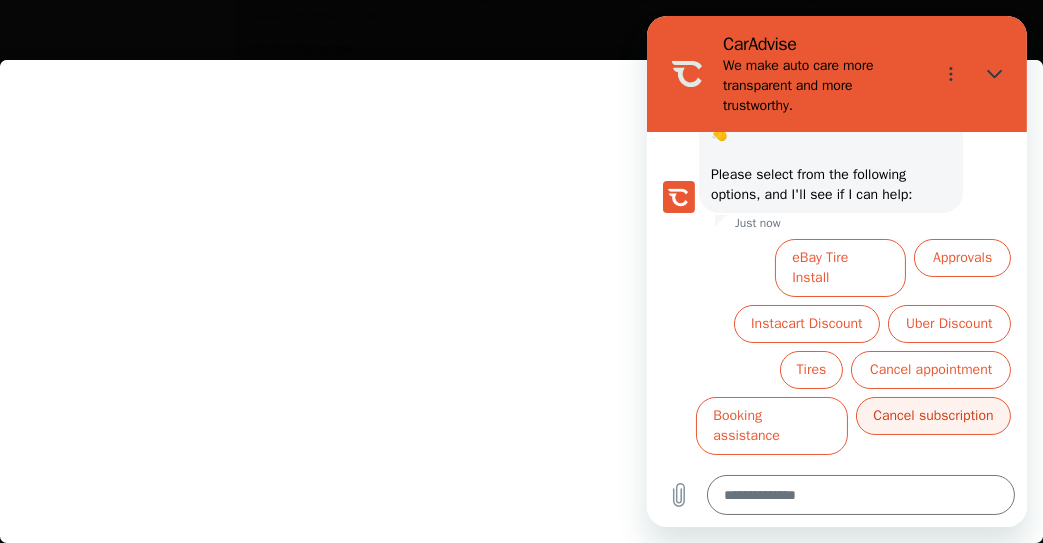 scroll, scrollTop: 0, scrollLeft: 0, axis: both 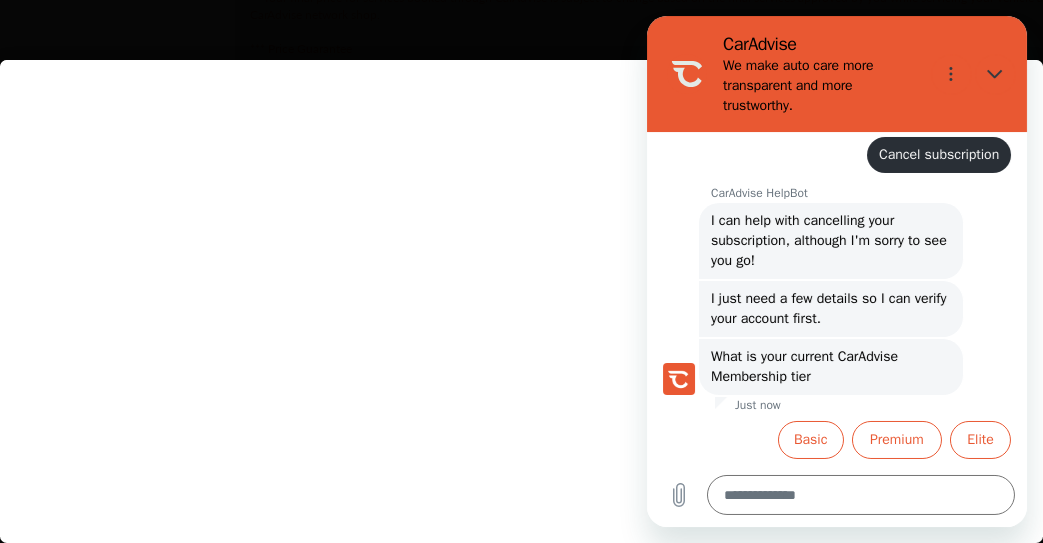 click at bounding box center [521, 281] 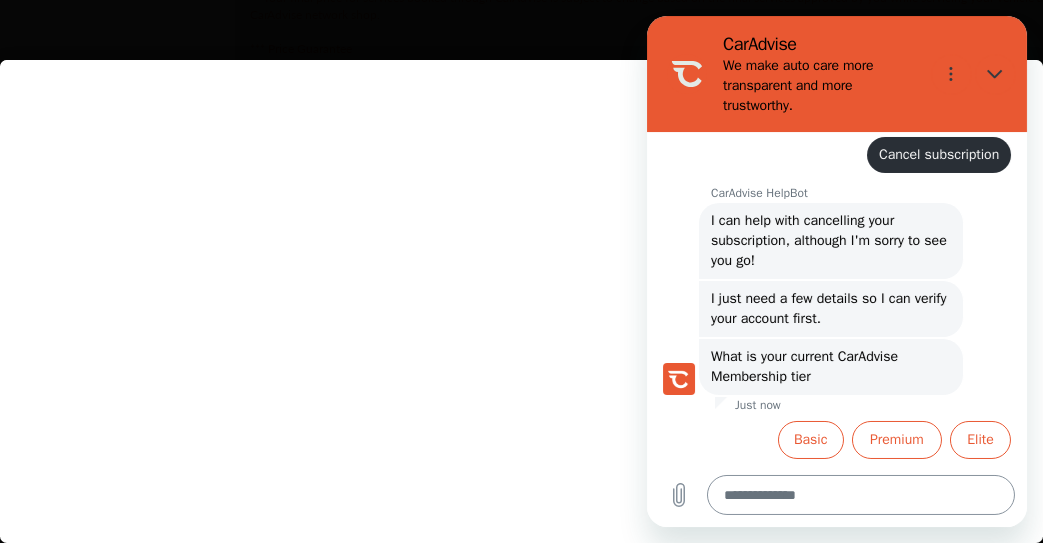 click at bounding box center [860, 495] 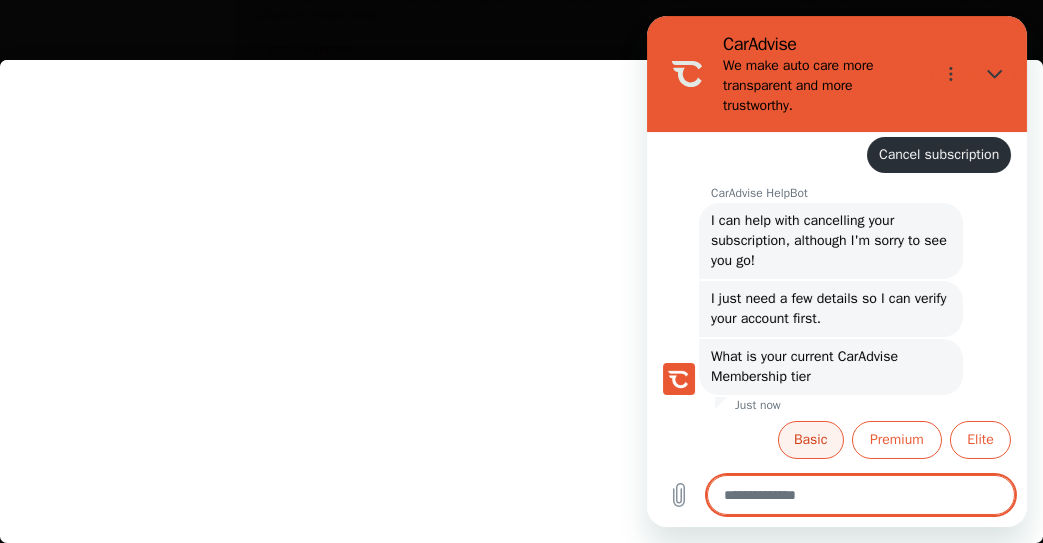 click on "Basic" at bounding box center (810, 440) 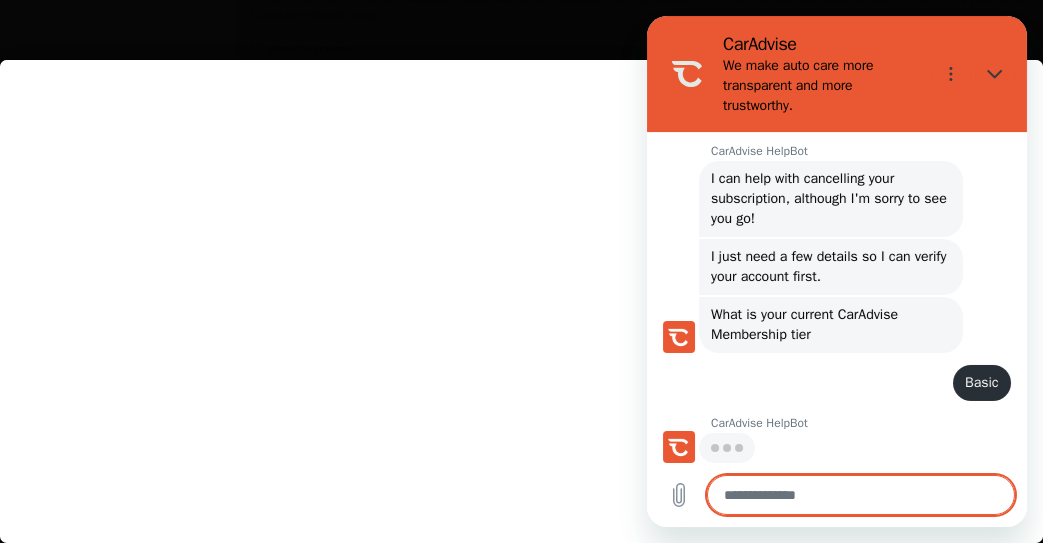 scroll, scrollTop: 265, scrollLeft: 0, axis: vertical 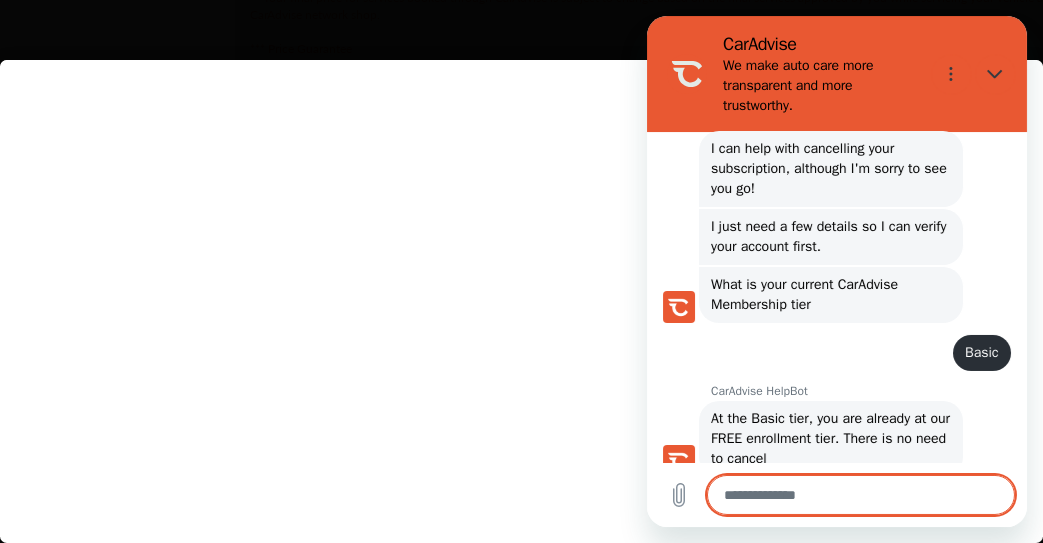 type on "*" 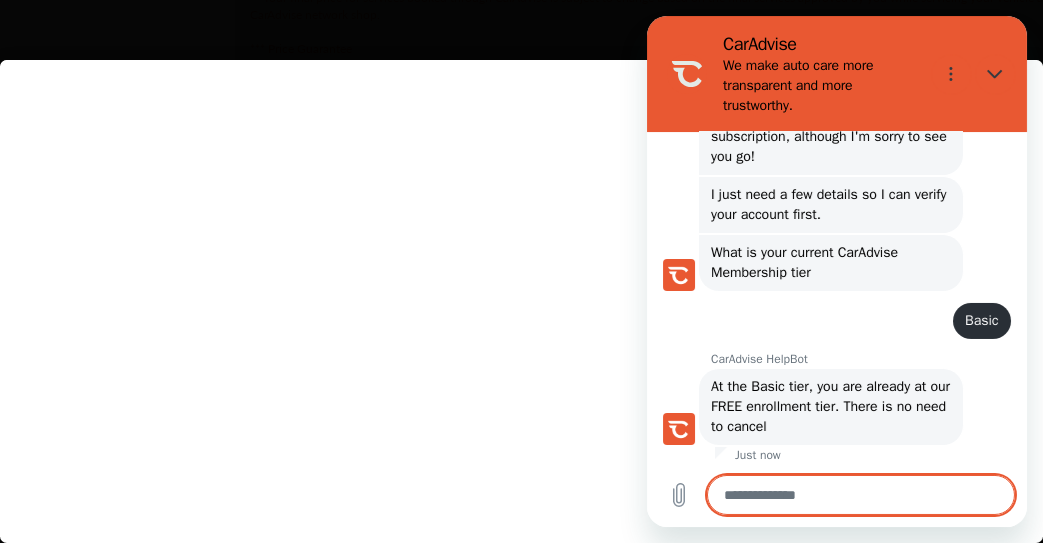 scroll, scrollTop: 333, scrollLeft: 0, axis: vertical 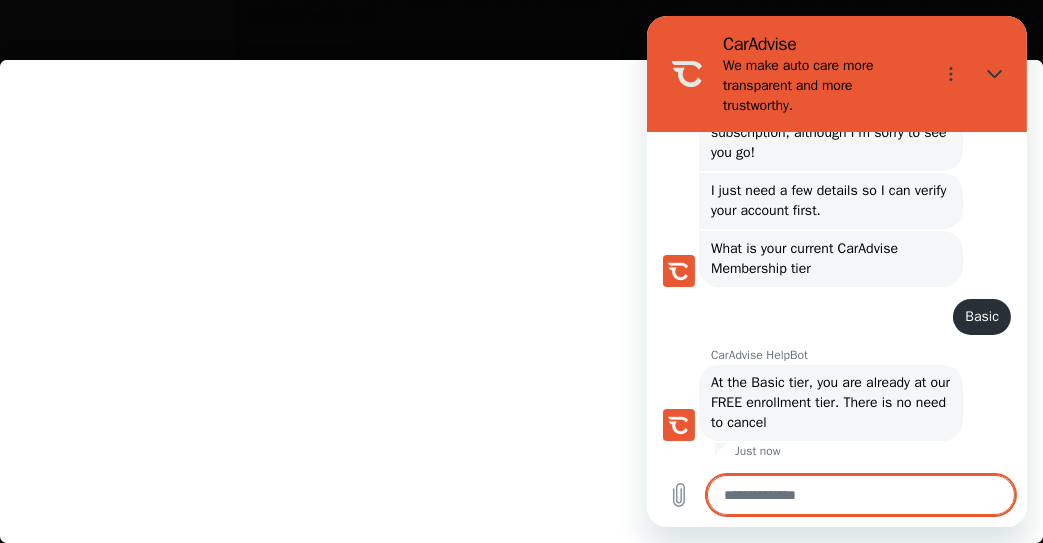 type on "*" 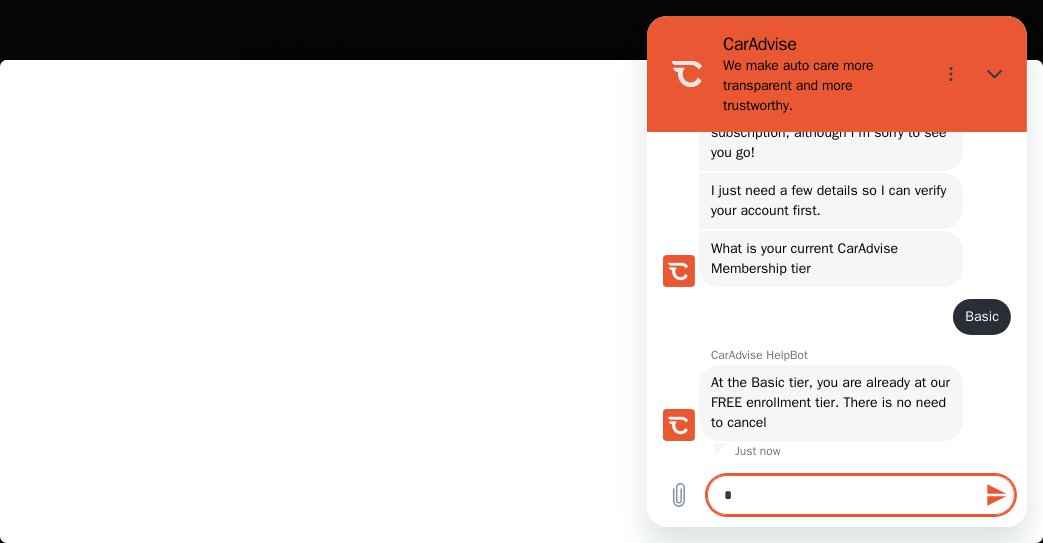 type on "**" 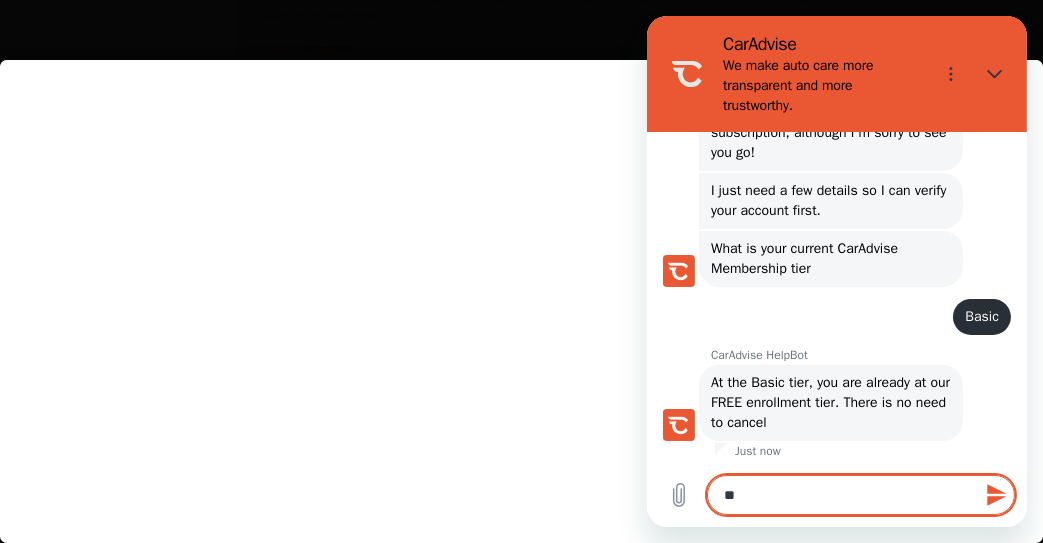 type on "*" 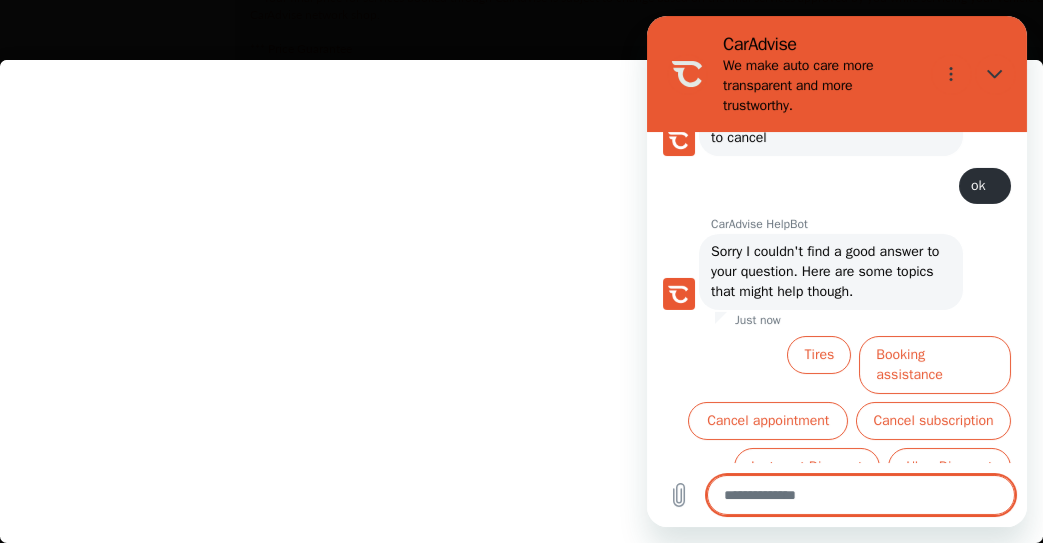 scroll, scrollTop: 669, scrollLeft: 0, axis: vertical 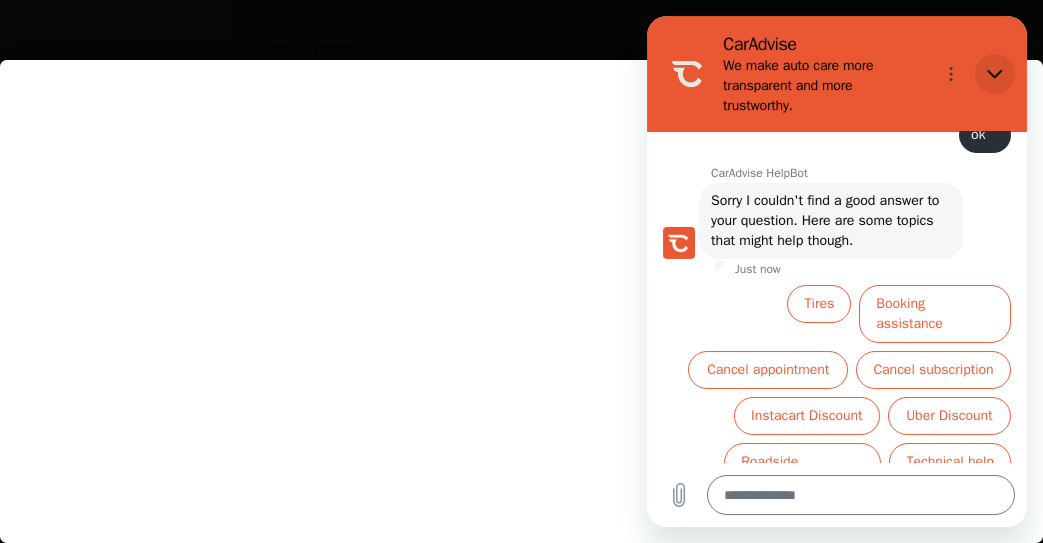 click 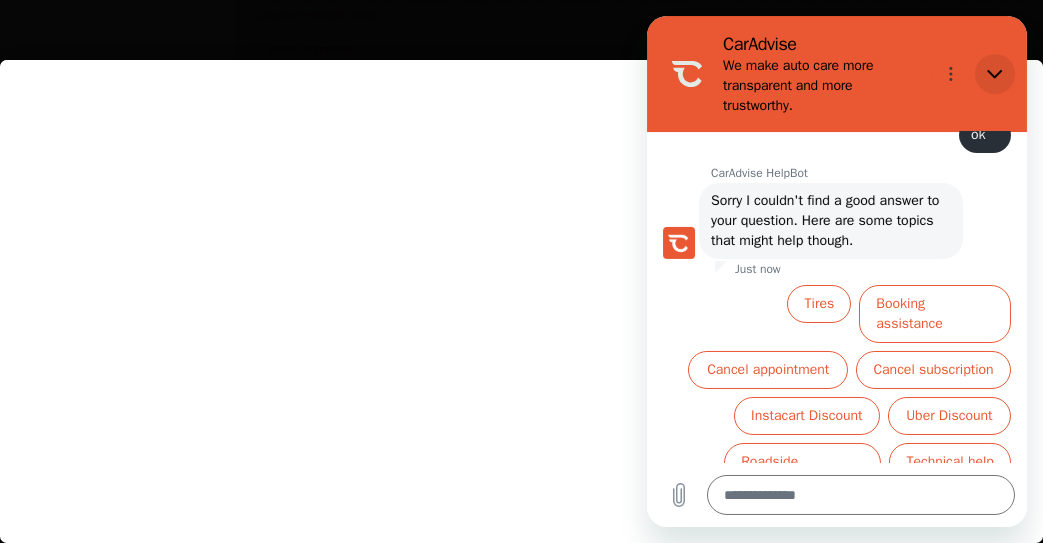 type on "*" 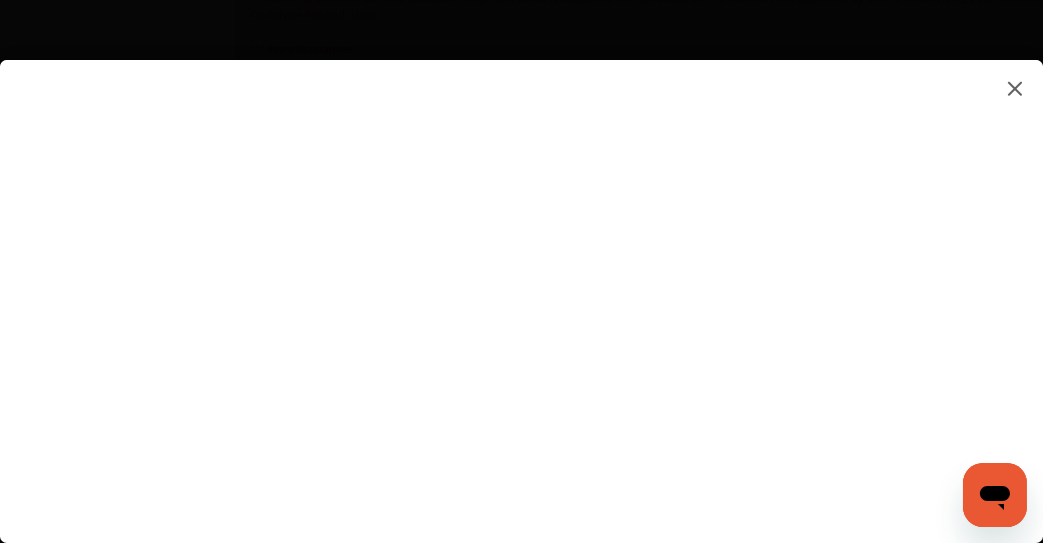 scroll, scrollTop: 649, scrollLeft: 0, axis: vertical 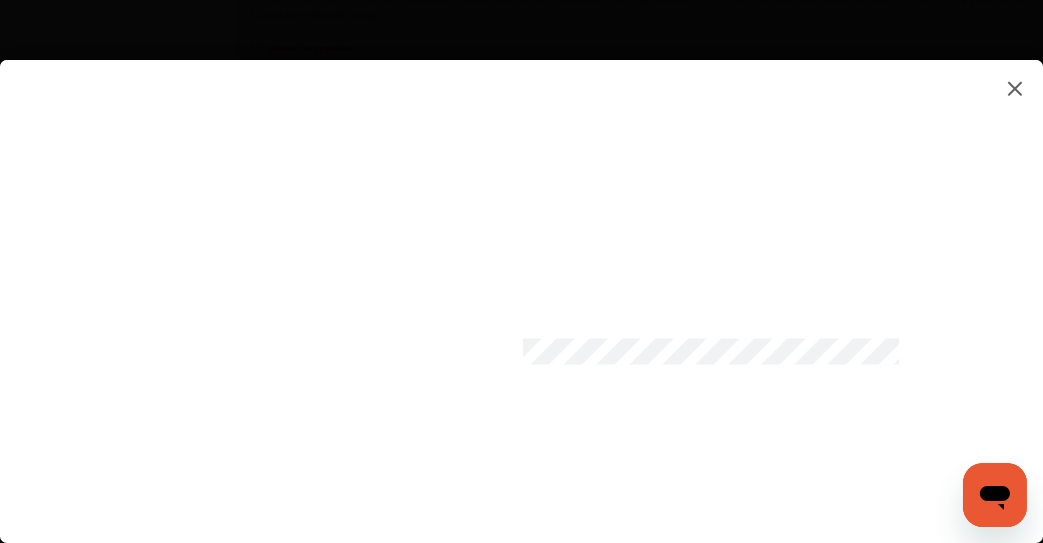 click at bounding box center (521, 281) 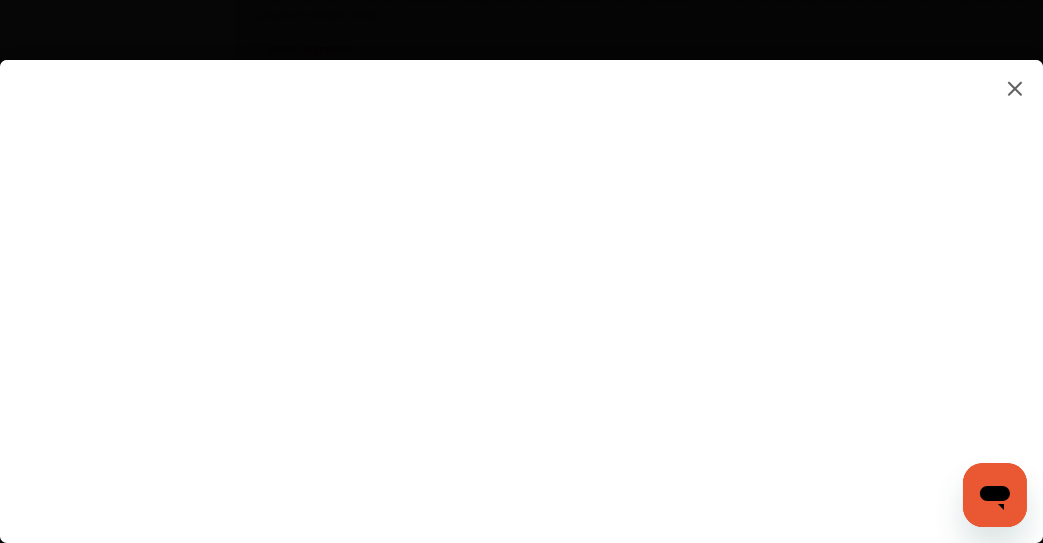 click at bounding box center [521, 281] 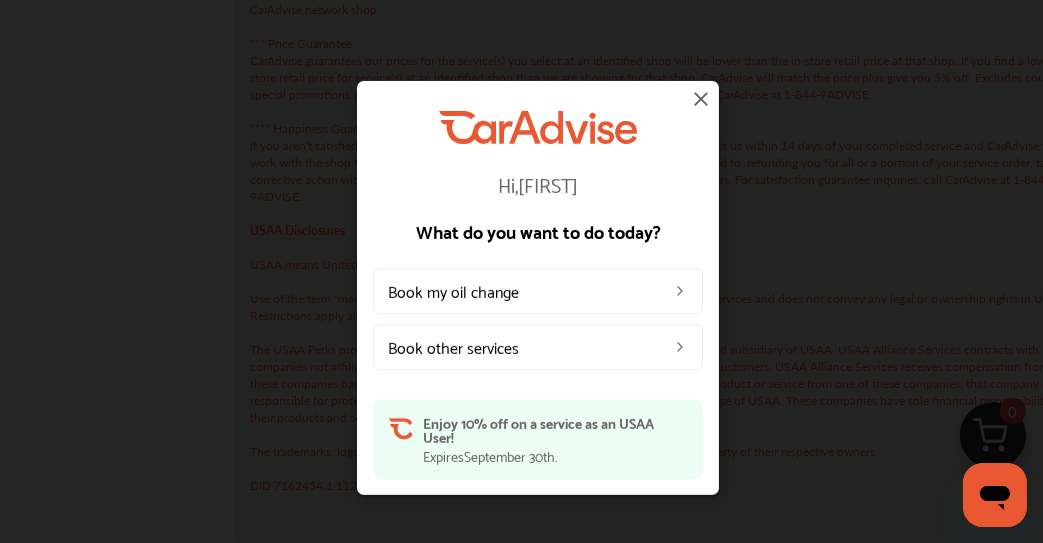 scroll, scrollTop: 3071, scrollLeft: 0, axis: vertical 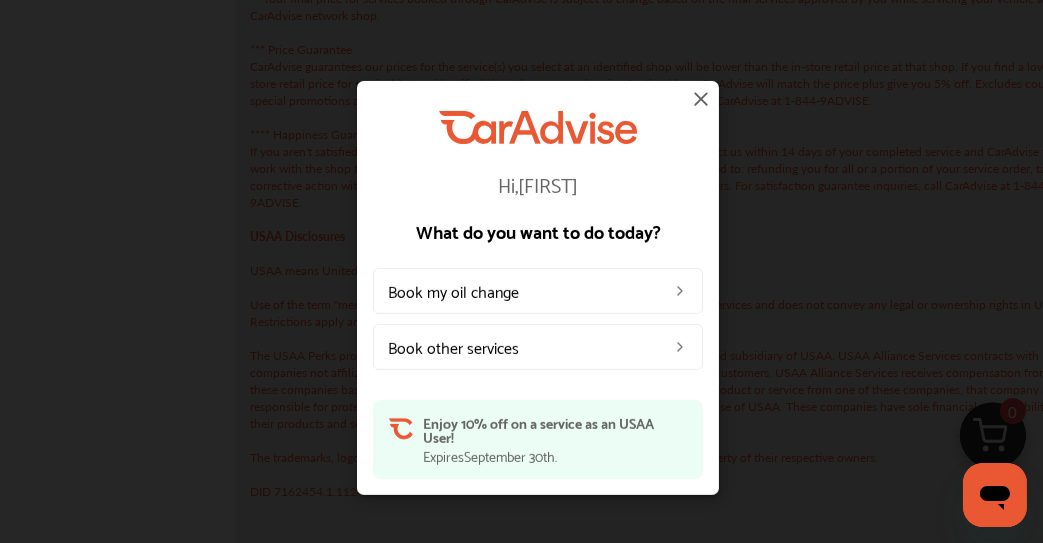 click at bounding box center (701, 98) 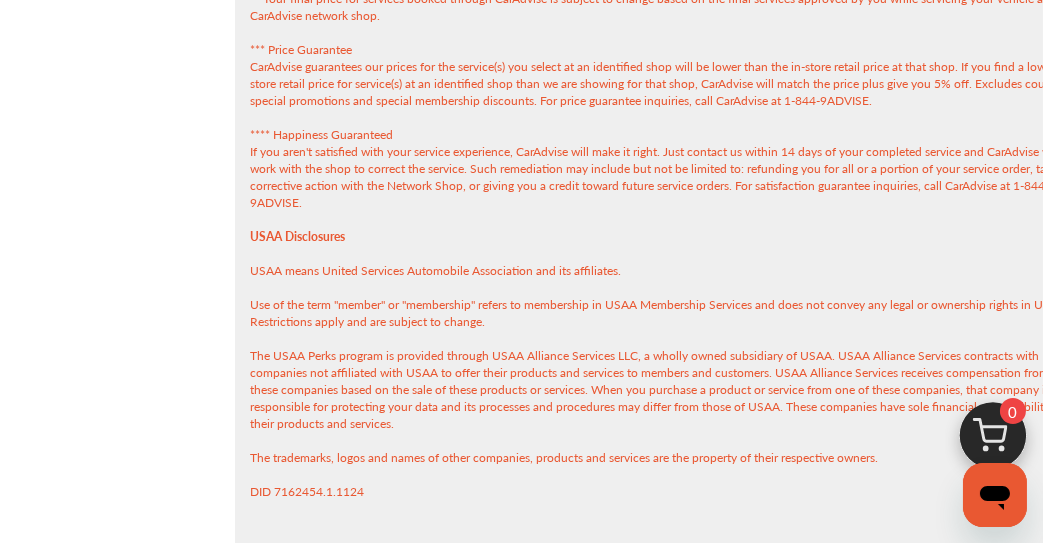 click on "CarAdvise Disclosures All services booked and completed through CarAdvise are provided exclusively by CarAdvise and CarAdvise network shops, not USAA, and are subject to CarAdvise's   Terms of Use. Any information you provide to CarAdvise will be handled according to the CarAdvise Privacy Policy . * Savings vary based on shop and services selected. ** Your final price for services booked through CarAdvise is subject to change based on the final services approved by you while servicing your vehicle at a CarAdvise network shop. *** Price Guarantee CarAdvise guarantees our prices for the service(s) you select at an identified shop will be lower than the in-store retail price at that shop. If you find a lower in-store retail price for service(s) at an identified shop than we are showing for that shop, CarAdvise will match the price plus give you 5% off. Excludes coupons, special promotions and special membership discounts. For price guarantee inquiries, call CarAdvise at [PHONE]. **** Happiness Guaranteed" at bounding box center [662, 194] 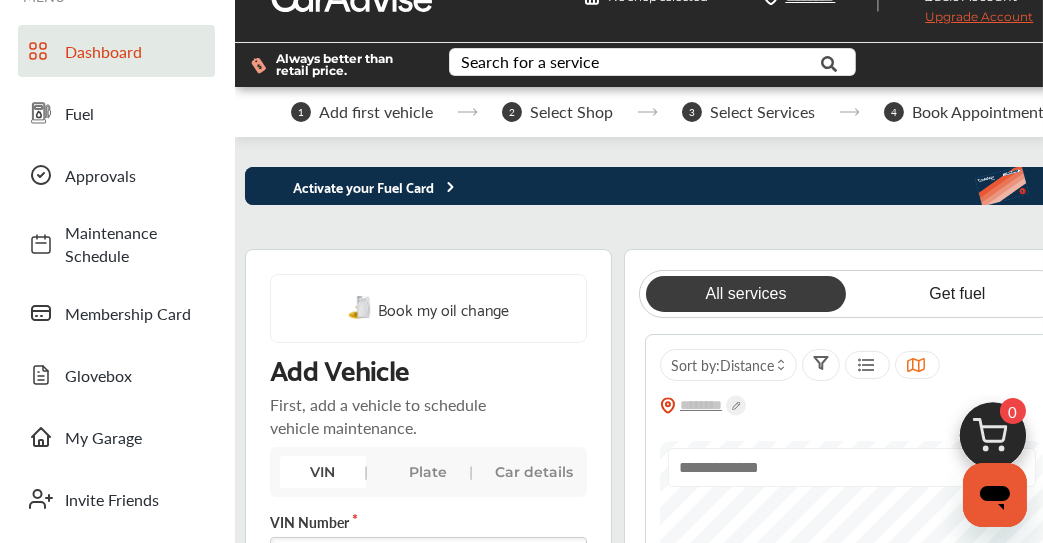 scroll, scrollTop: 0, scrollLeft: 0, axis: both 